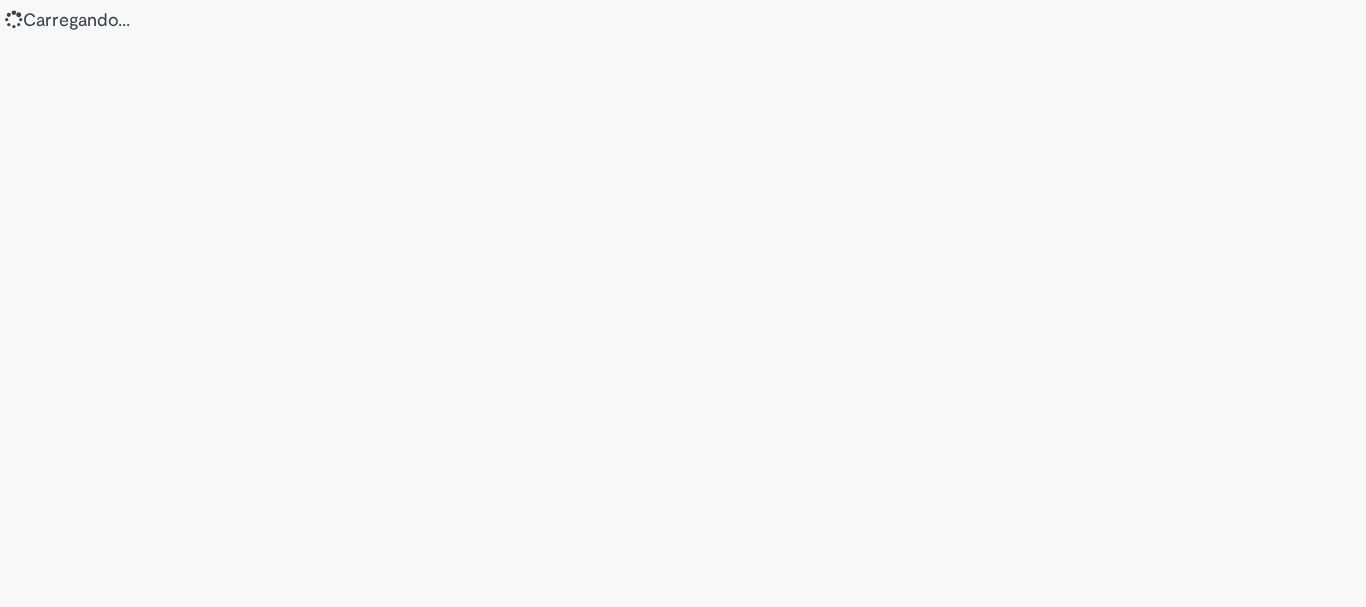 scroll, scrollTop: 0, scrollLeft: 0, axis: both 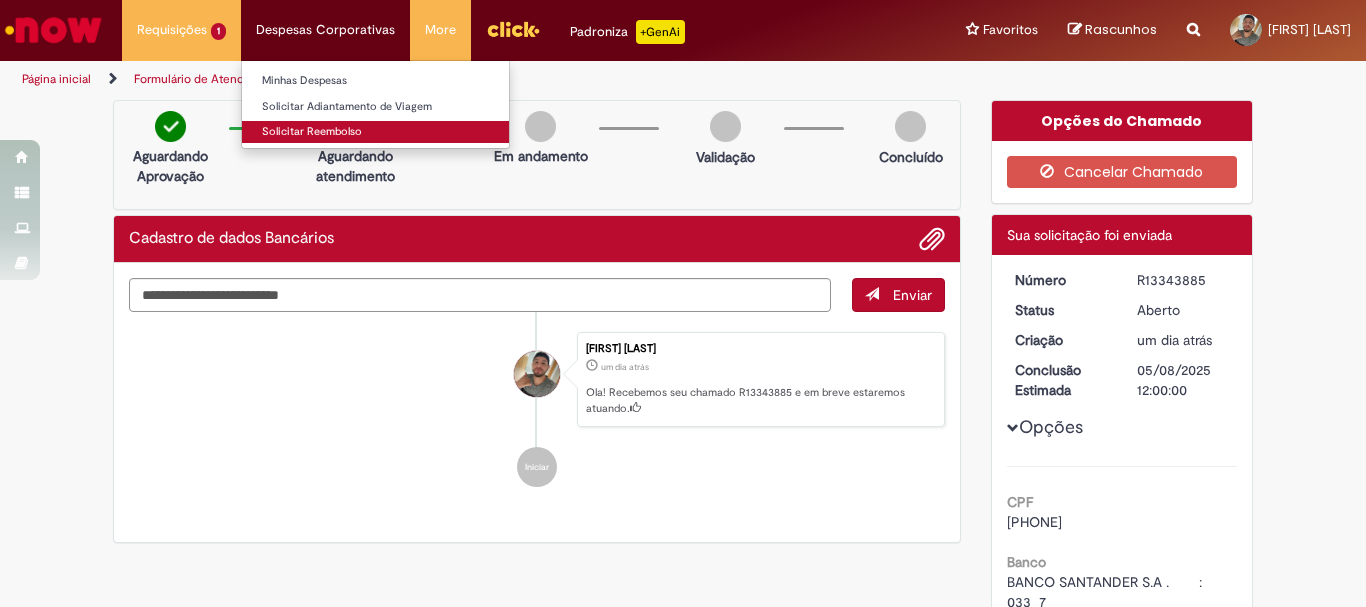 click on "Solicitar Reembolso" at bounding box center (375, 132) 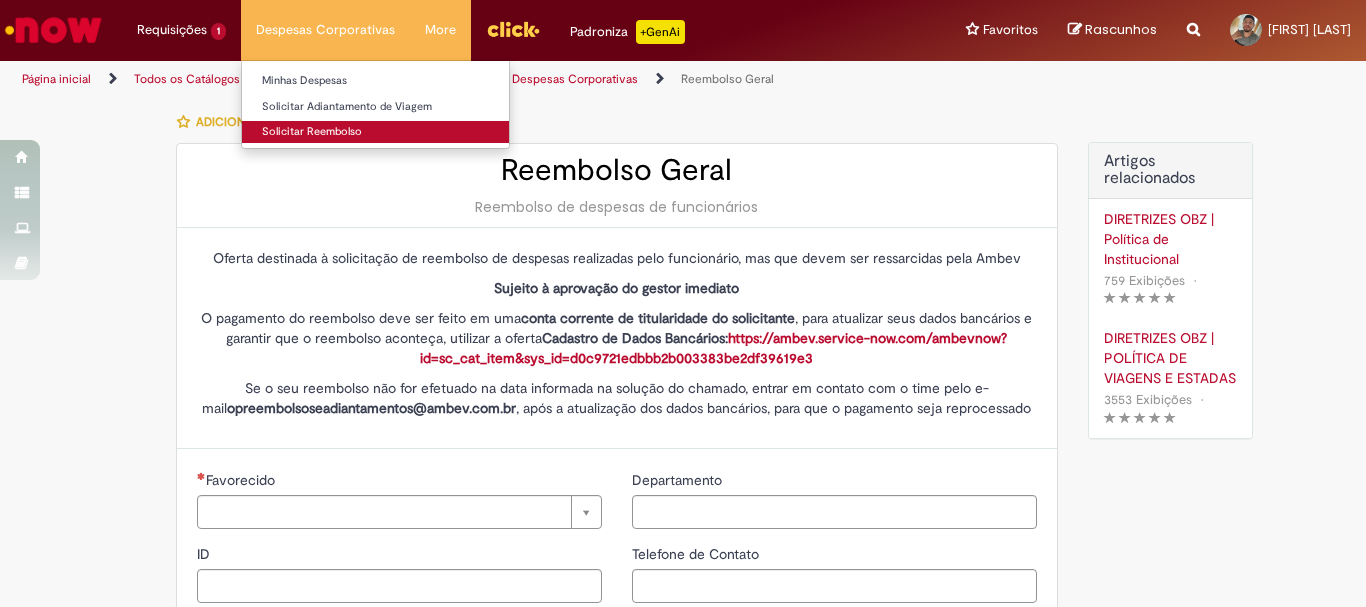 type on "********" 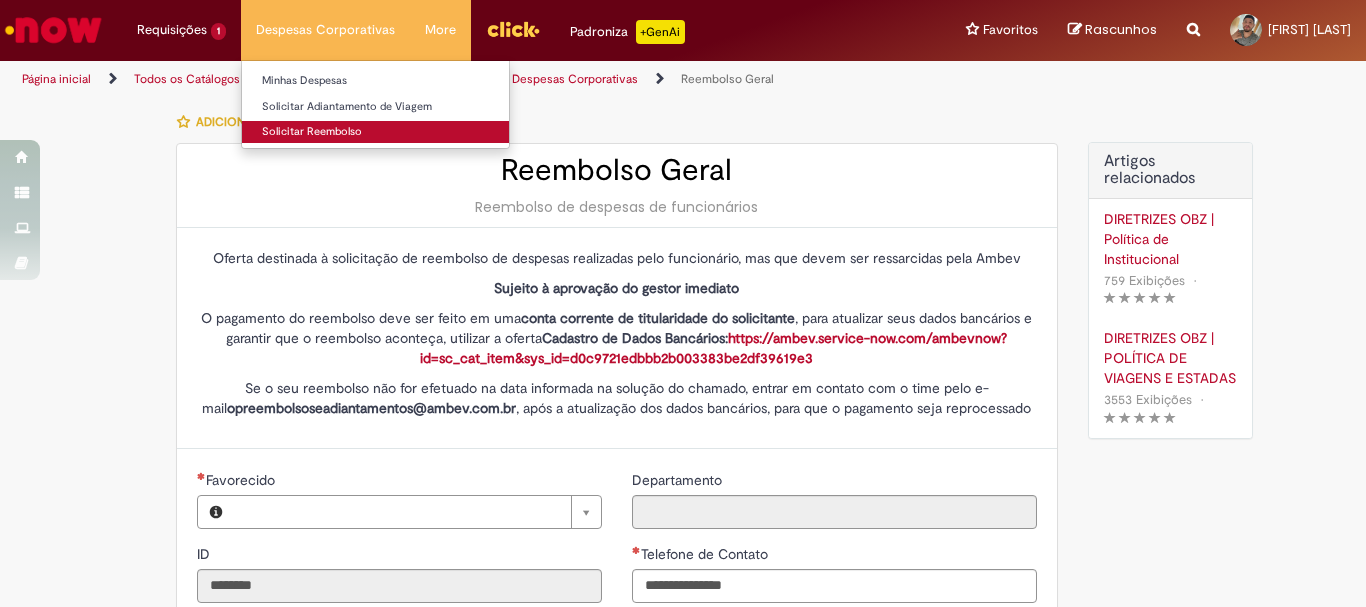 type on "**********" 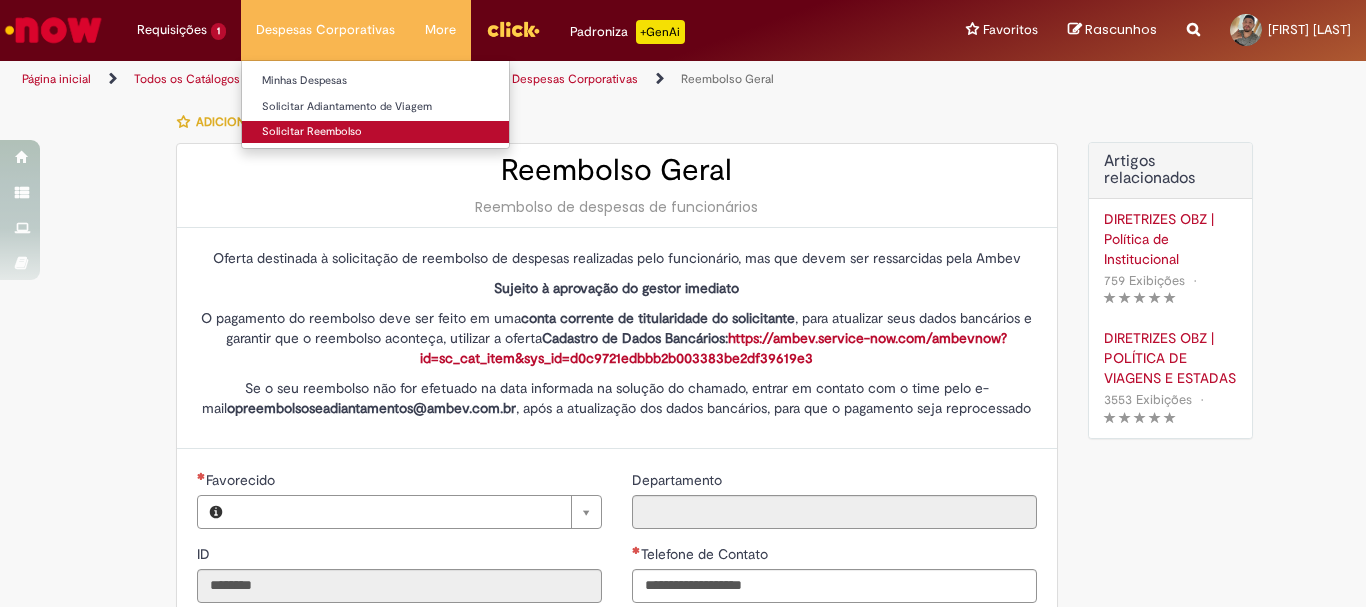 type on "**********" 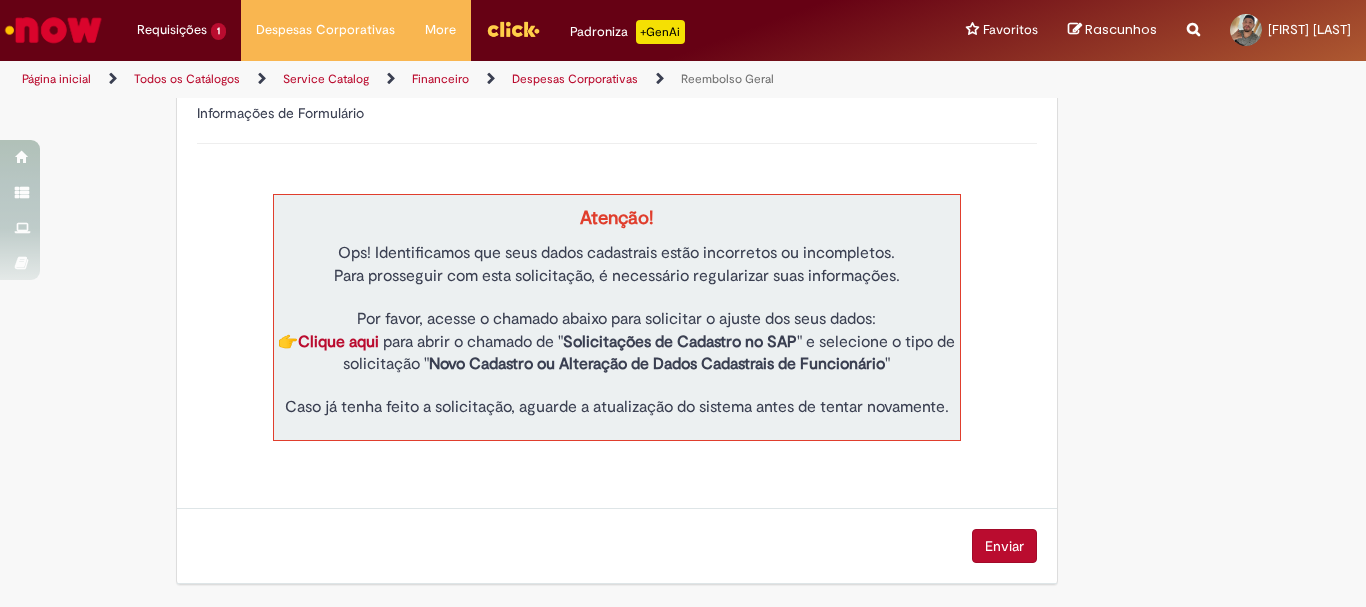 scroll, scrollTop: 363, scrollLeft: 0, axis: vertical 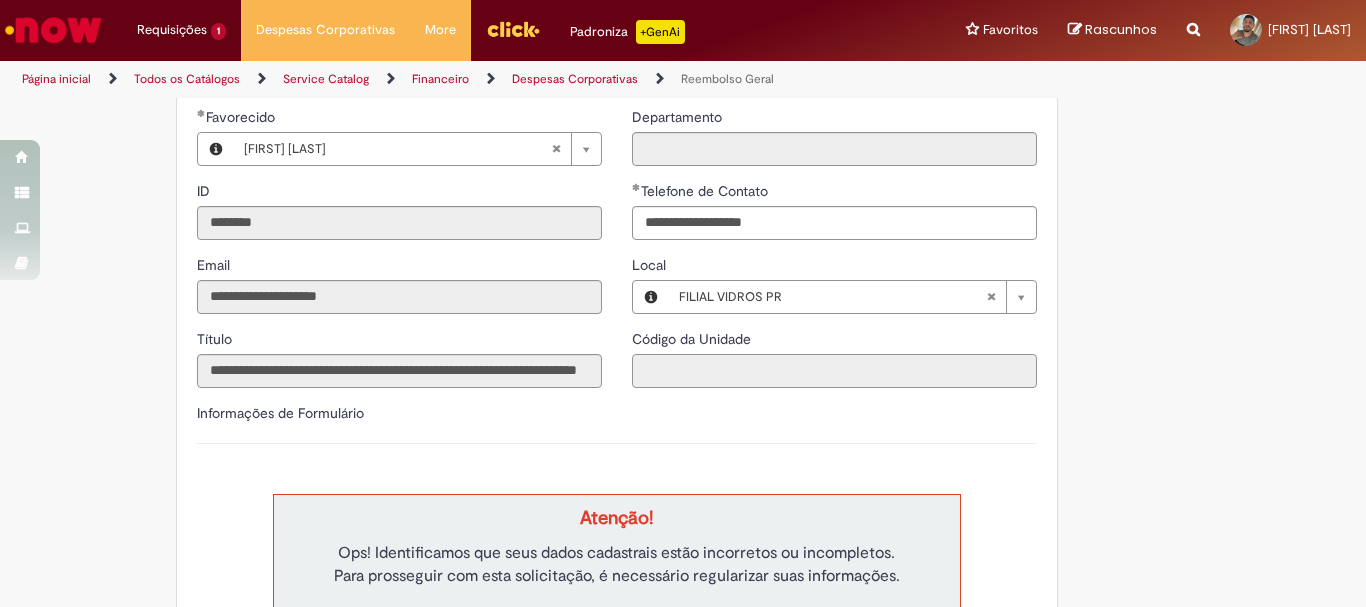 click on "Código da Unidade" at bounding box center [834, 371] 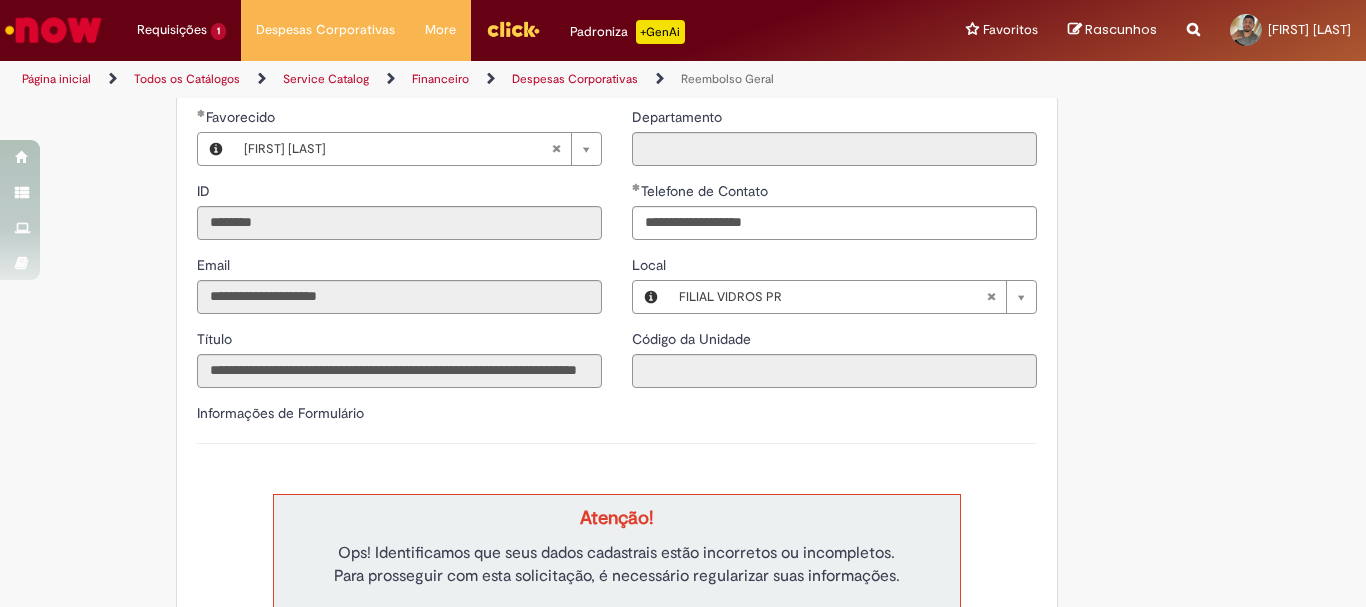 click on "Página inicial" at bounding box center (56, 79) 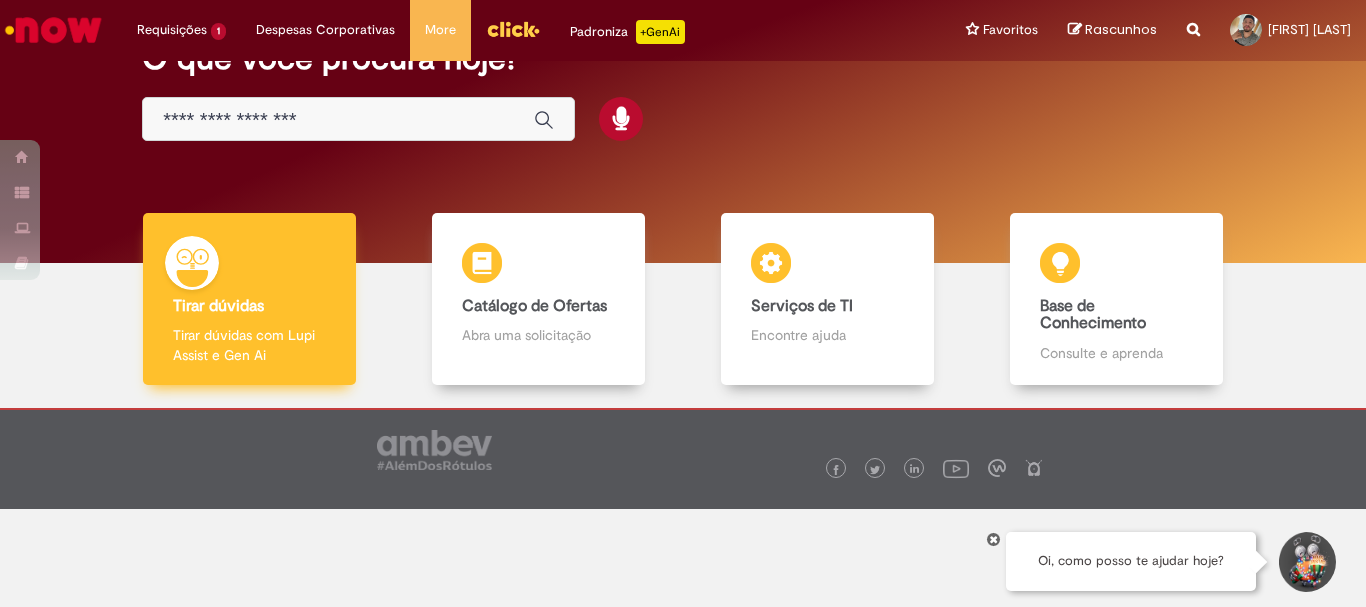 scroll, scrollTop: 0, scrollLeft: 0, axis: both 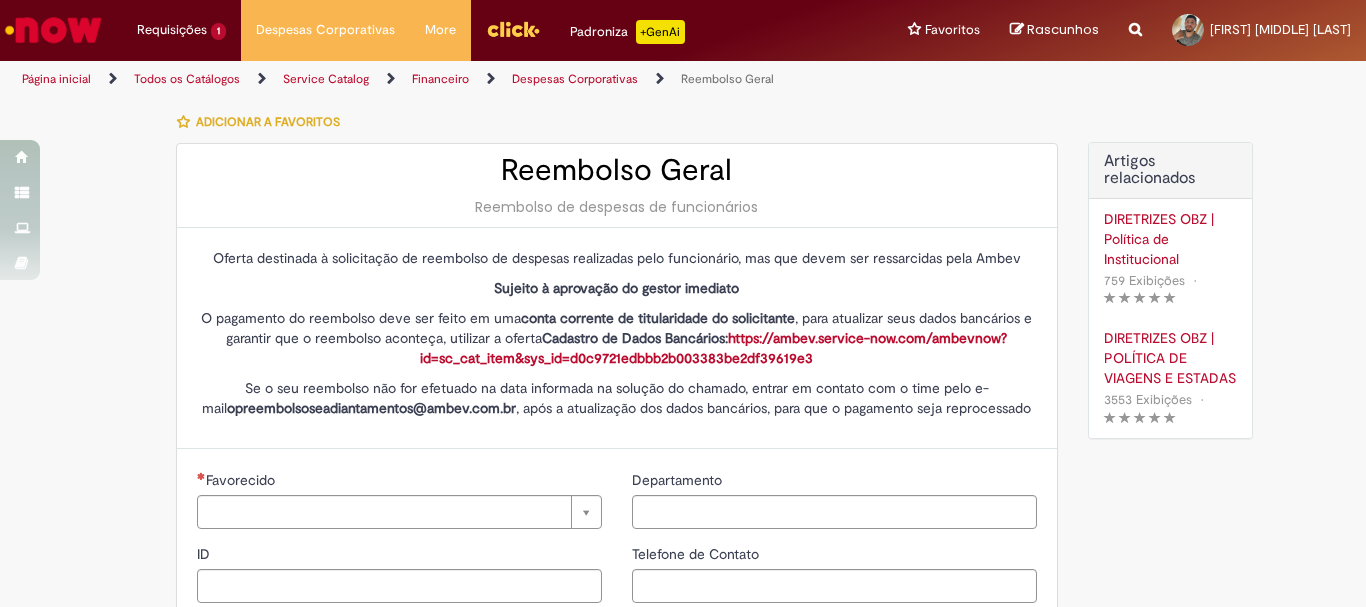 type on "********" 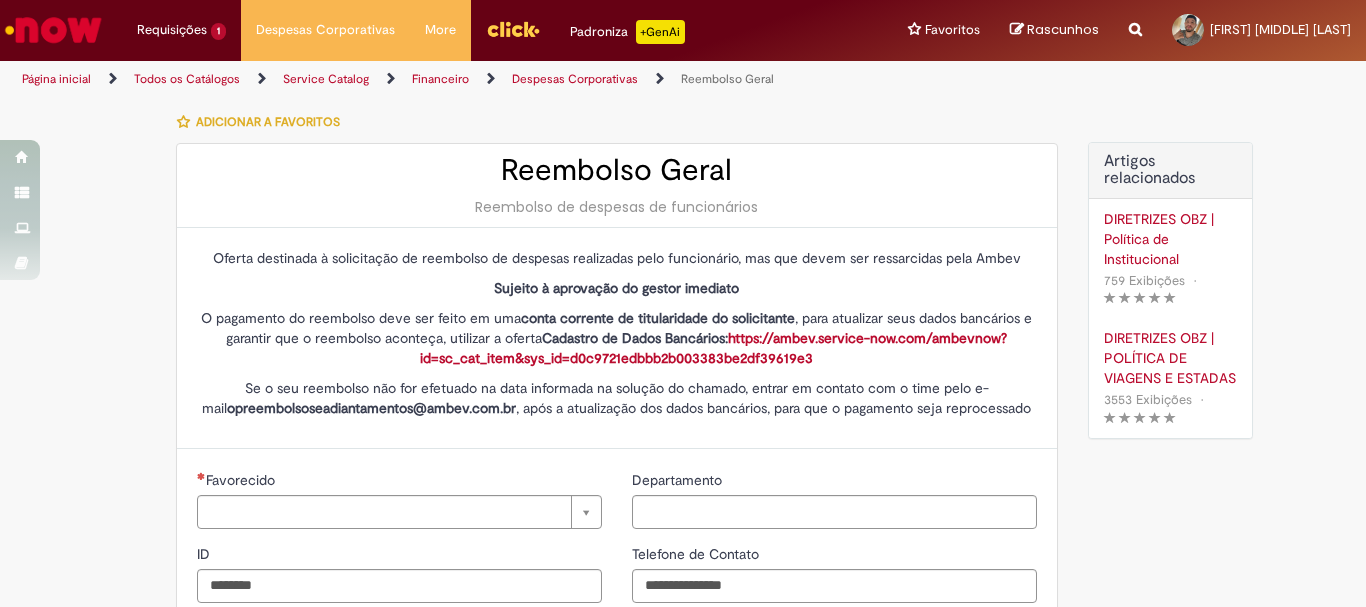 type on "**********" 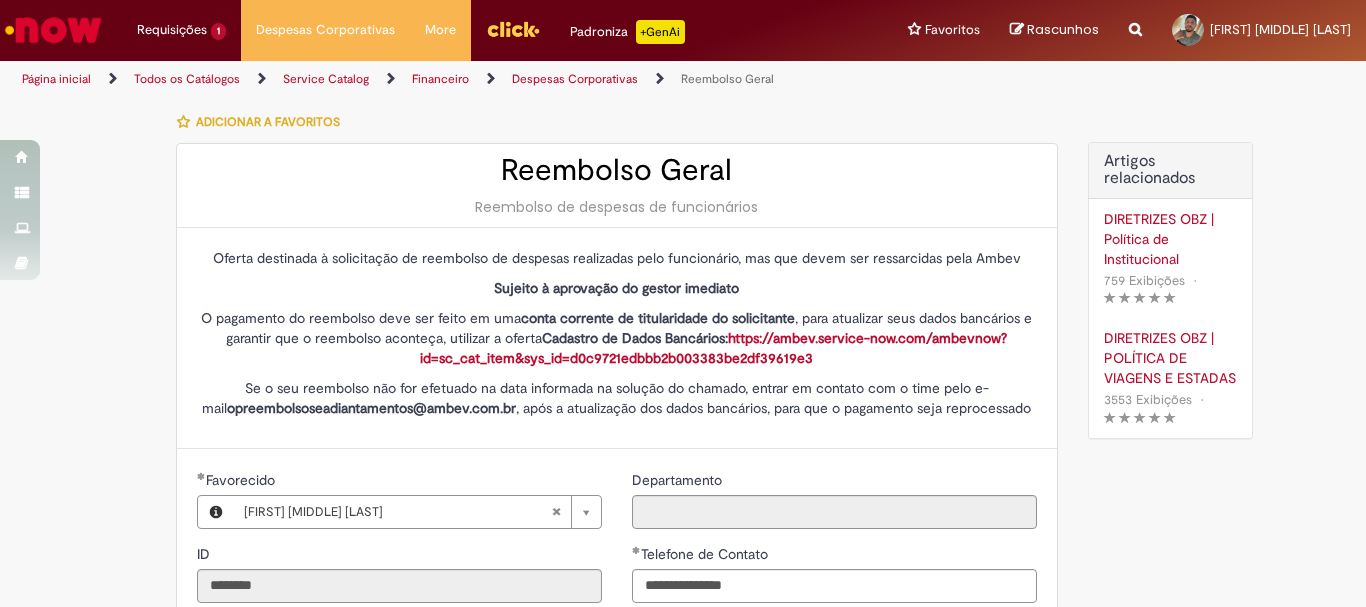 type on "**********" 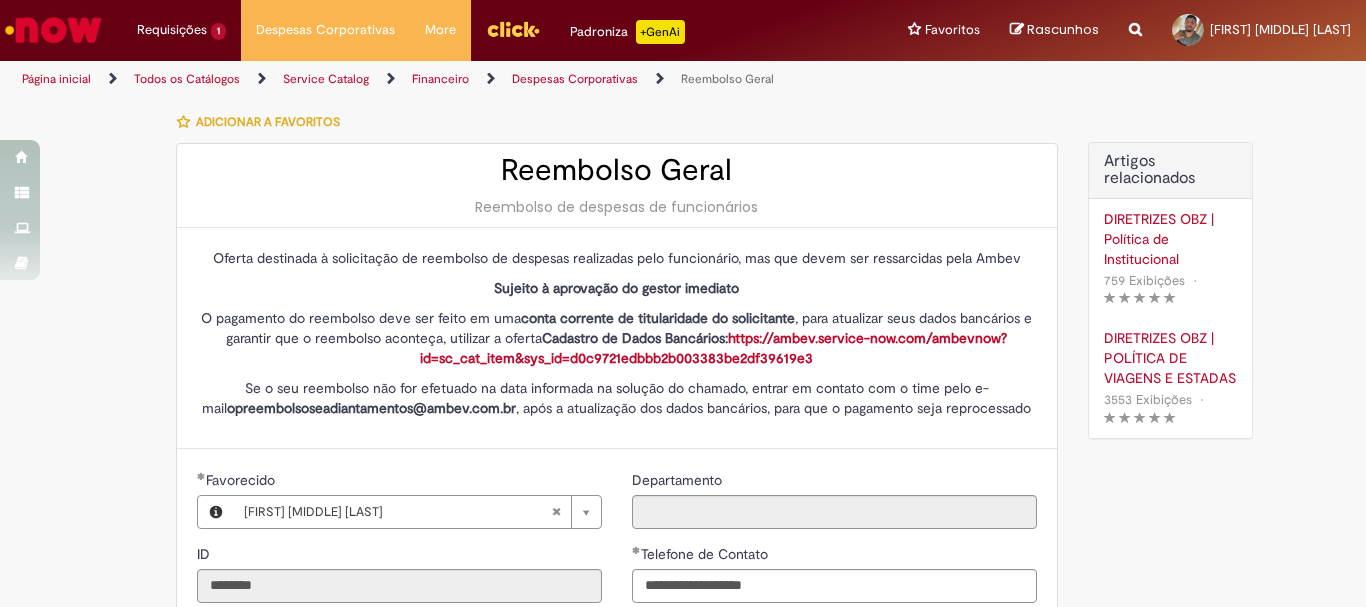 type on "**********" 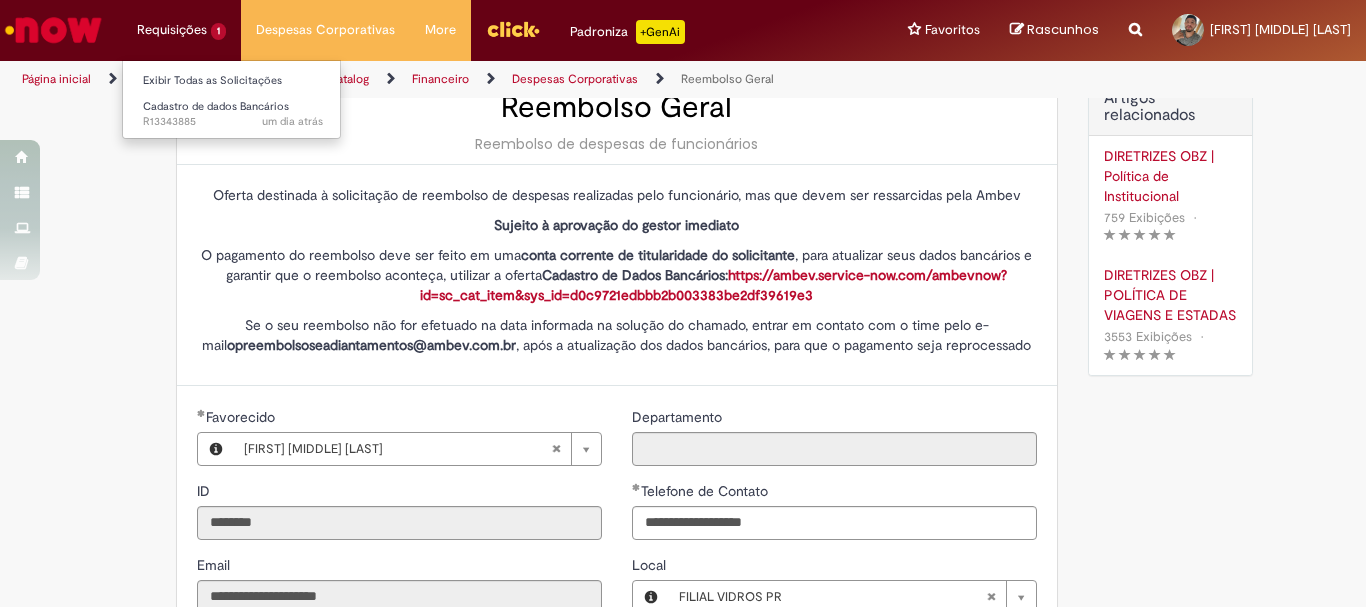 scroll, scrollTop: 0, scrollLeft: 0, axis: both 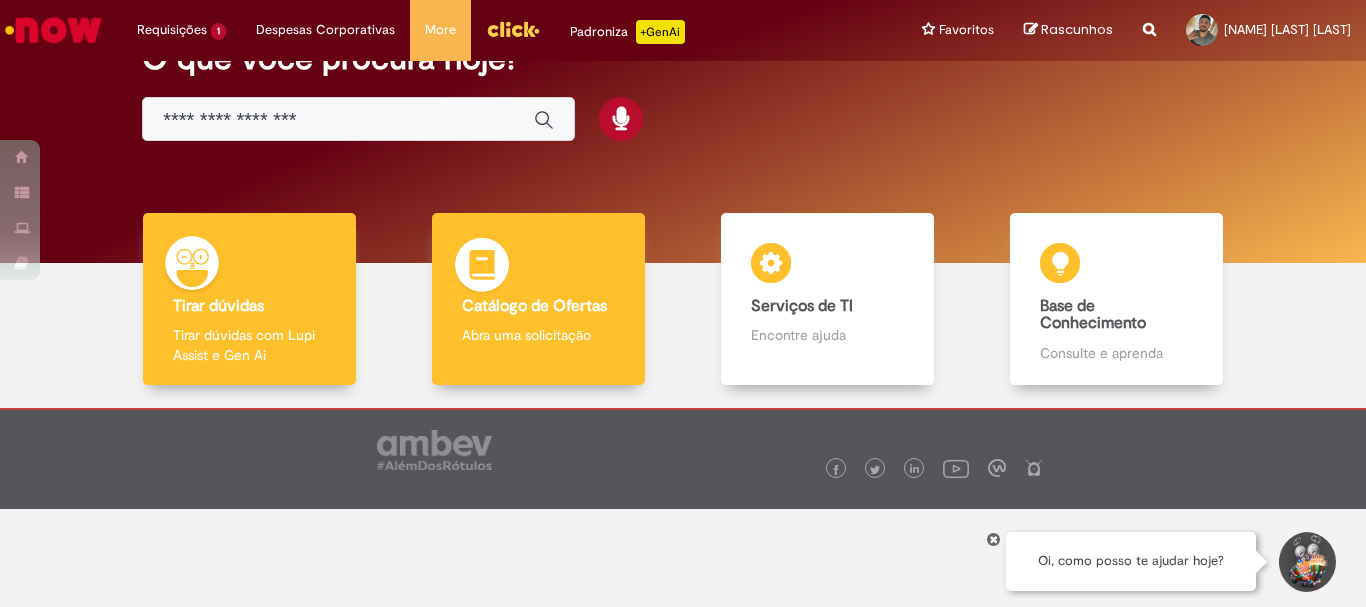 click on "Catálogo de Ofertas" at bounding box center [534, 306] 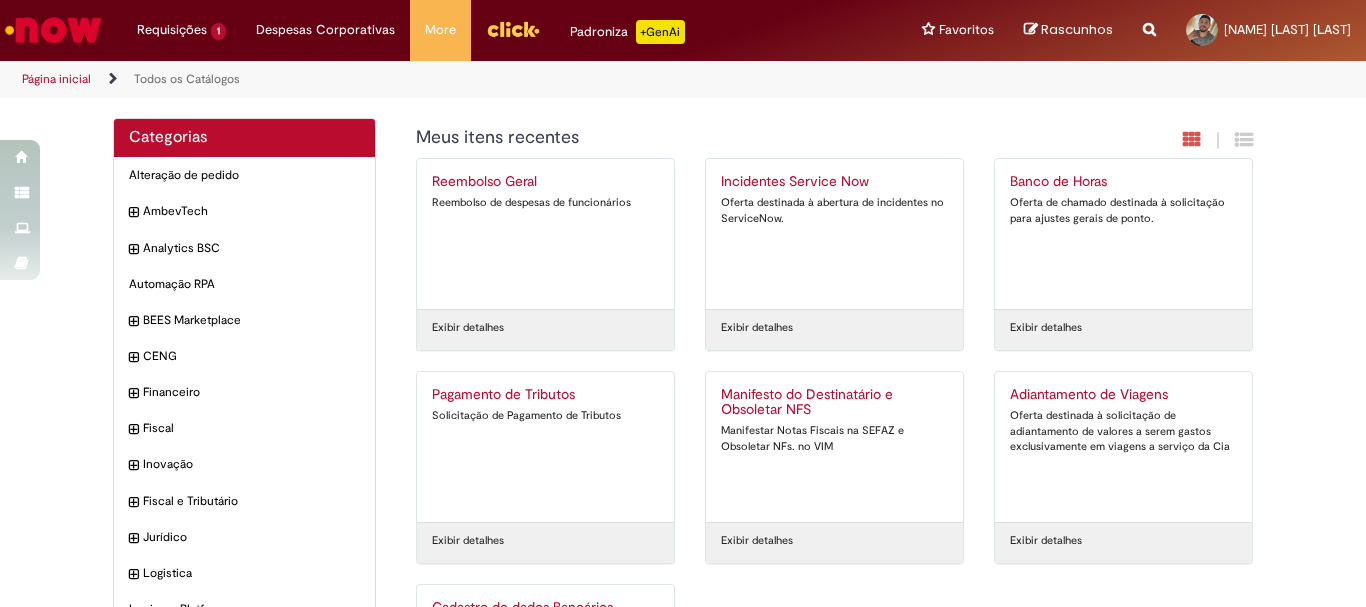 scroll, scrollTop: 191, scrollLeft: 0, axis: vertical 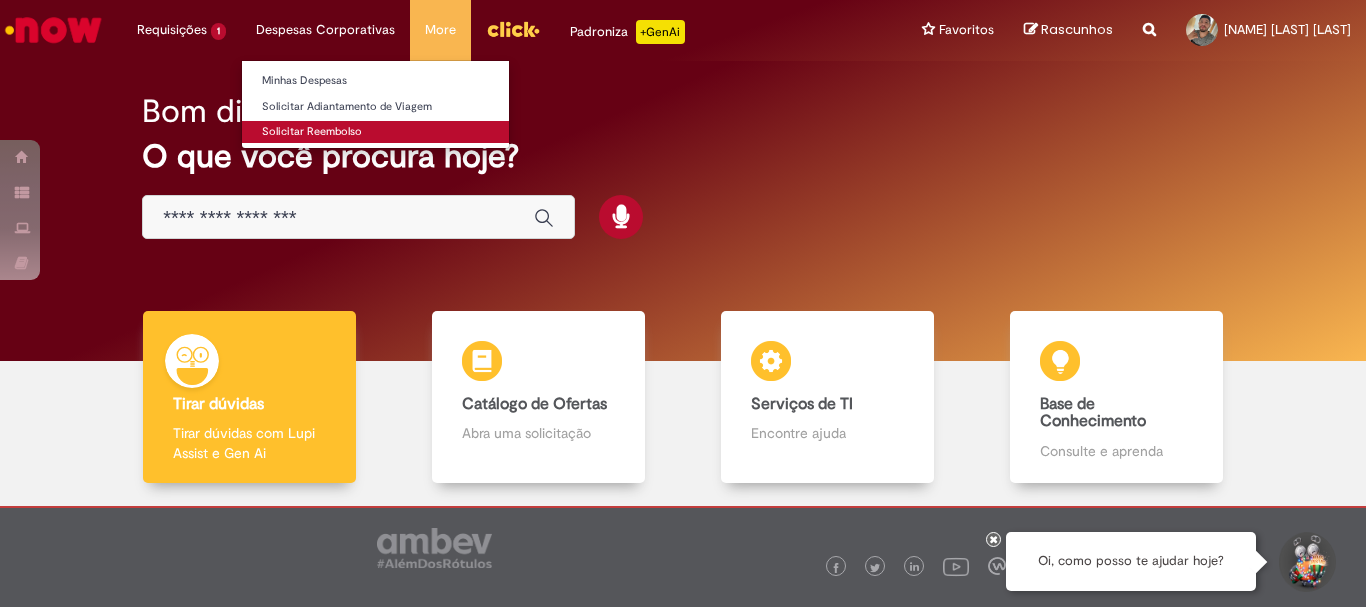 click on "Solicitar Reembolso" at bounding box center [375, 132] 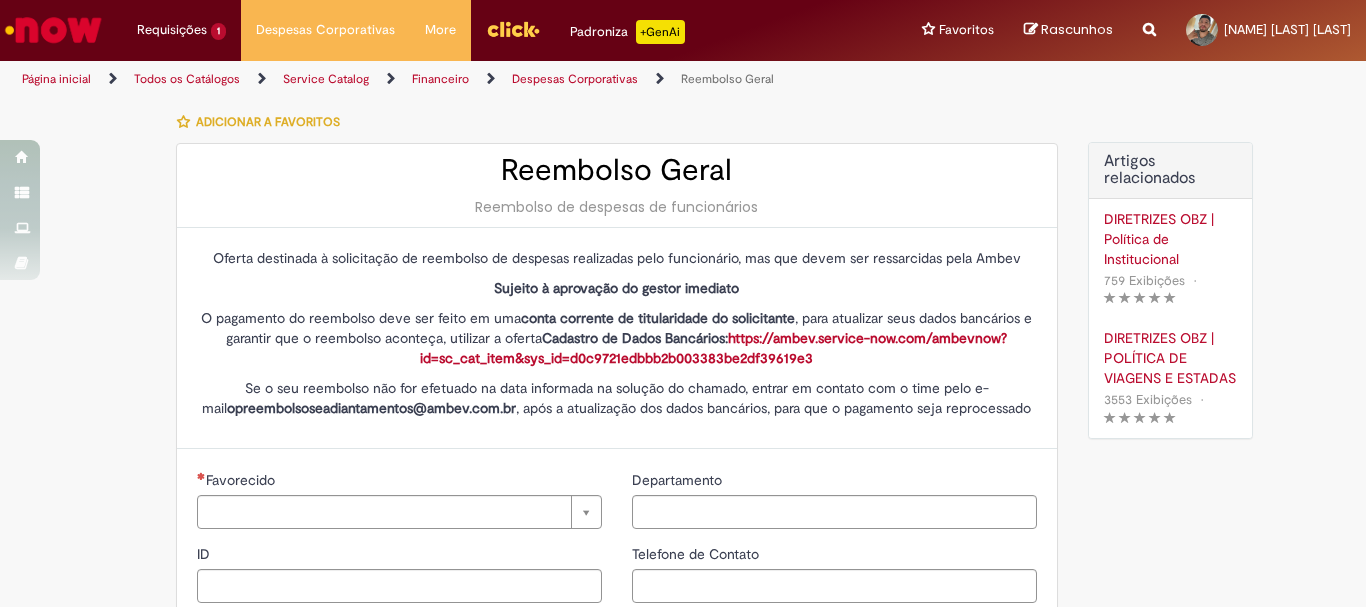 type on "********" 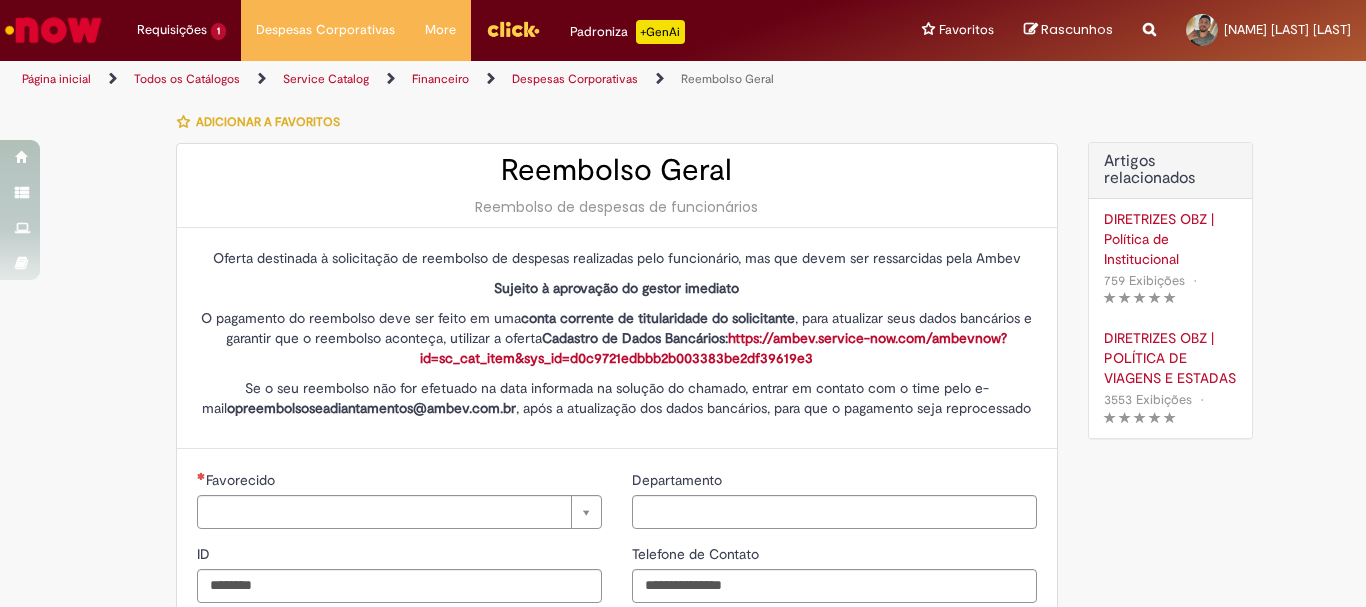type on "**********" 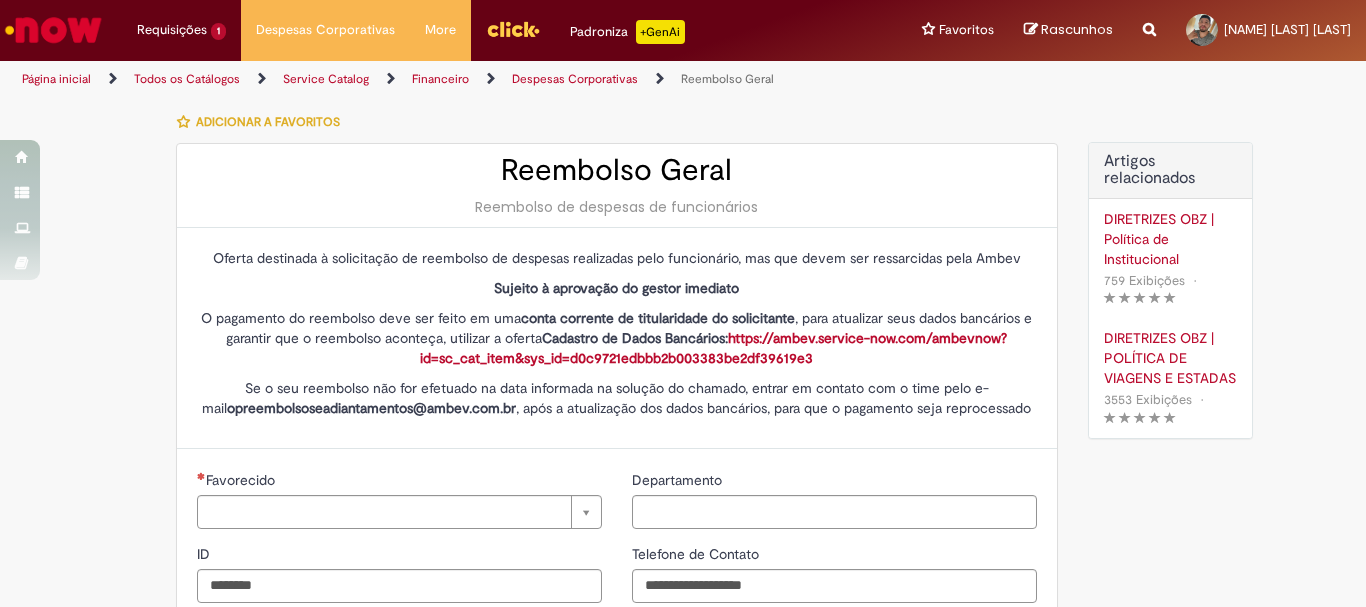 type on "**********" 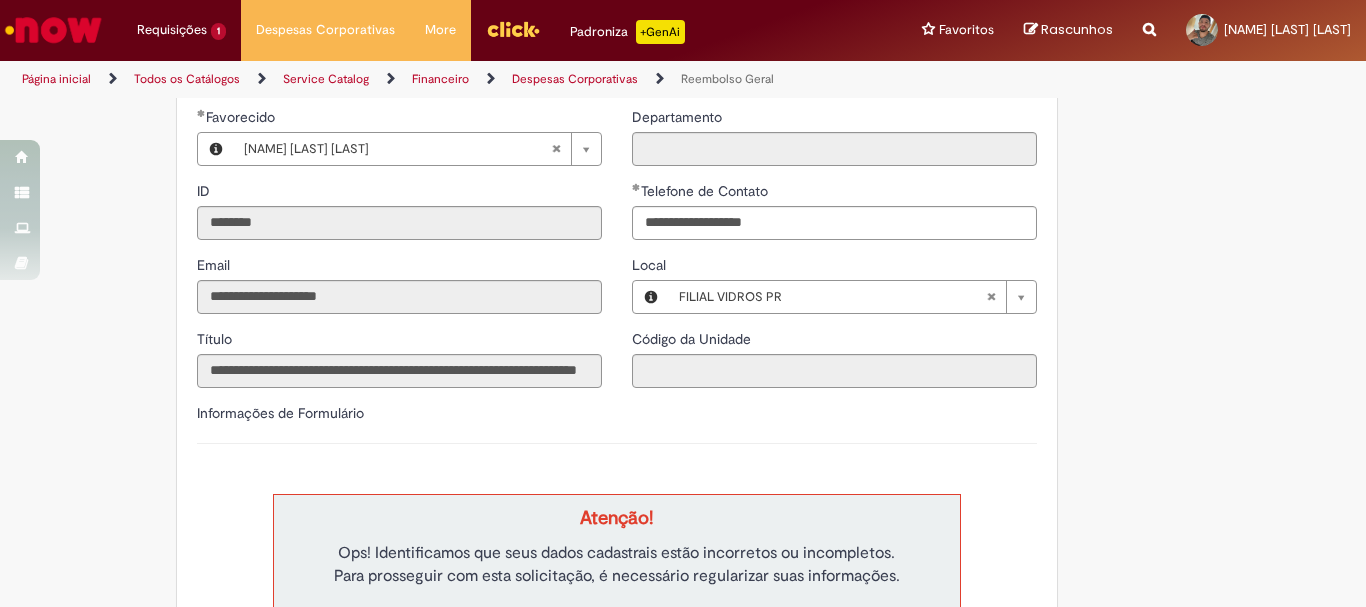 scroll, scrollTop: 0, scrollLeft: 0, axis: both 